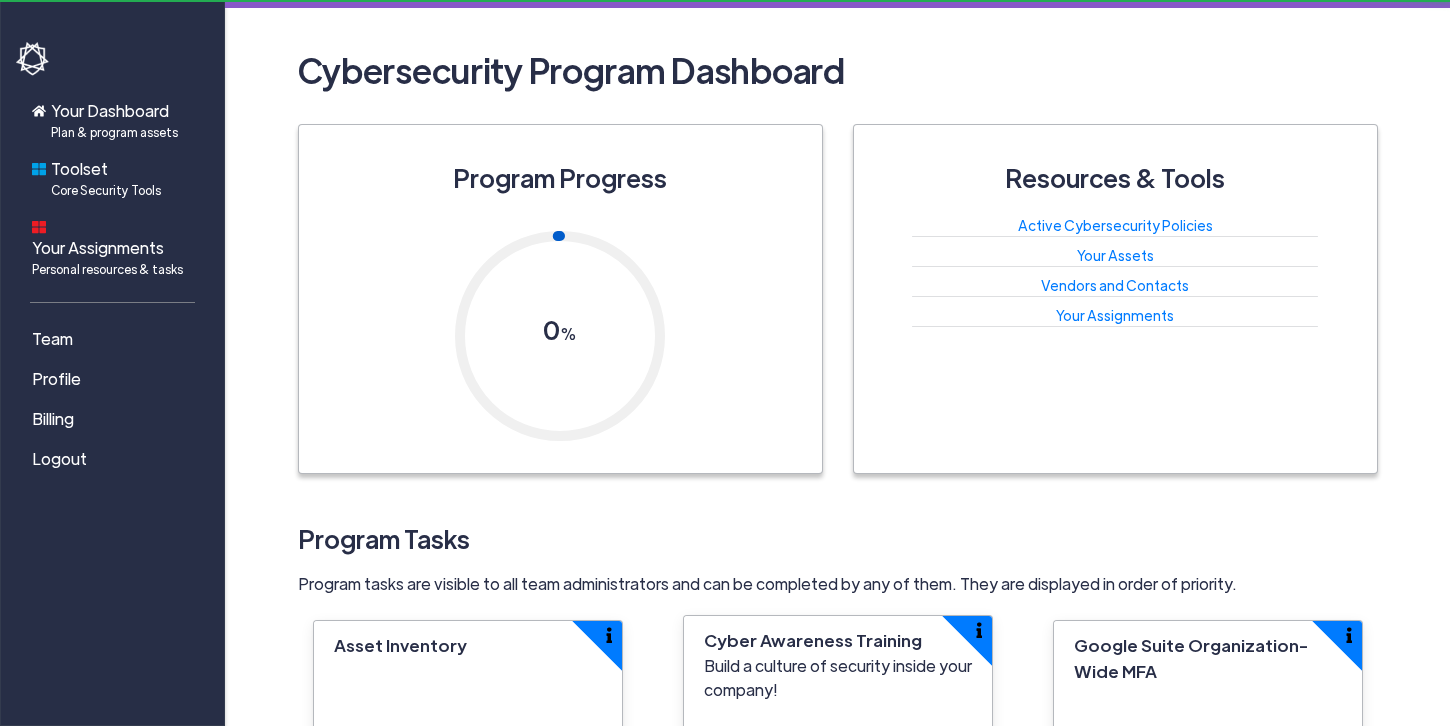 scroll, scrollTop: 0, scrollLeft: 0, axis: both 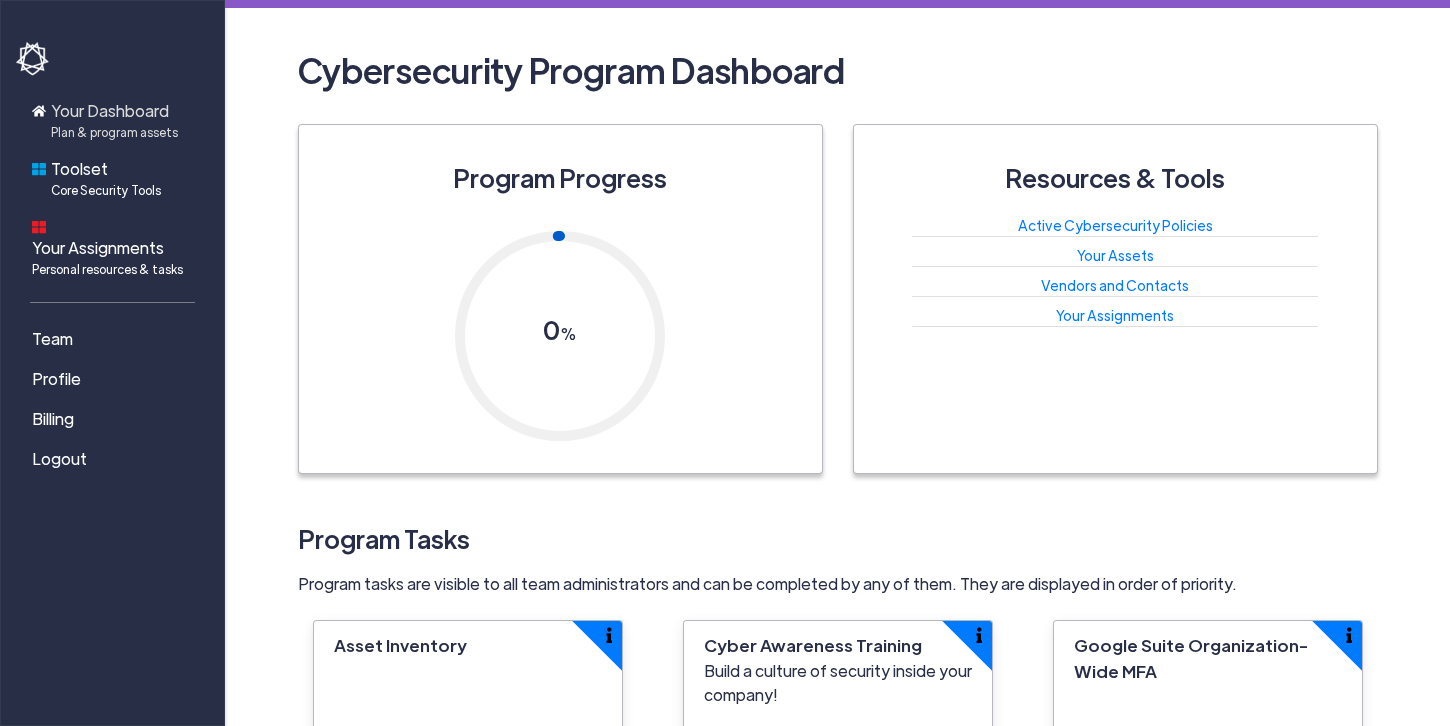 click on "Plan & program assets" 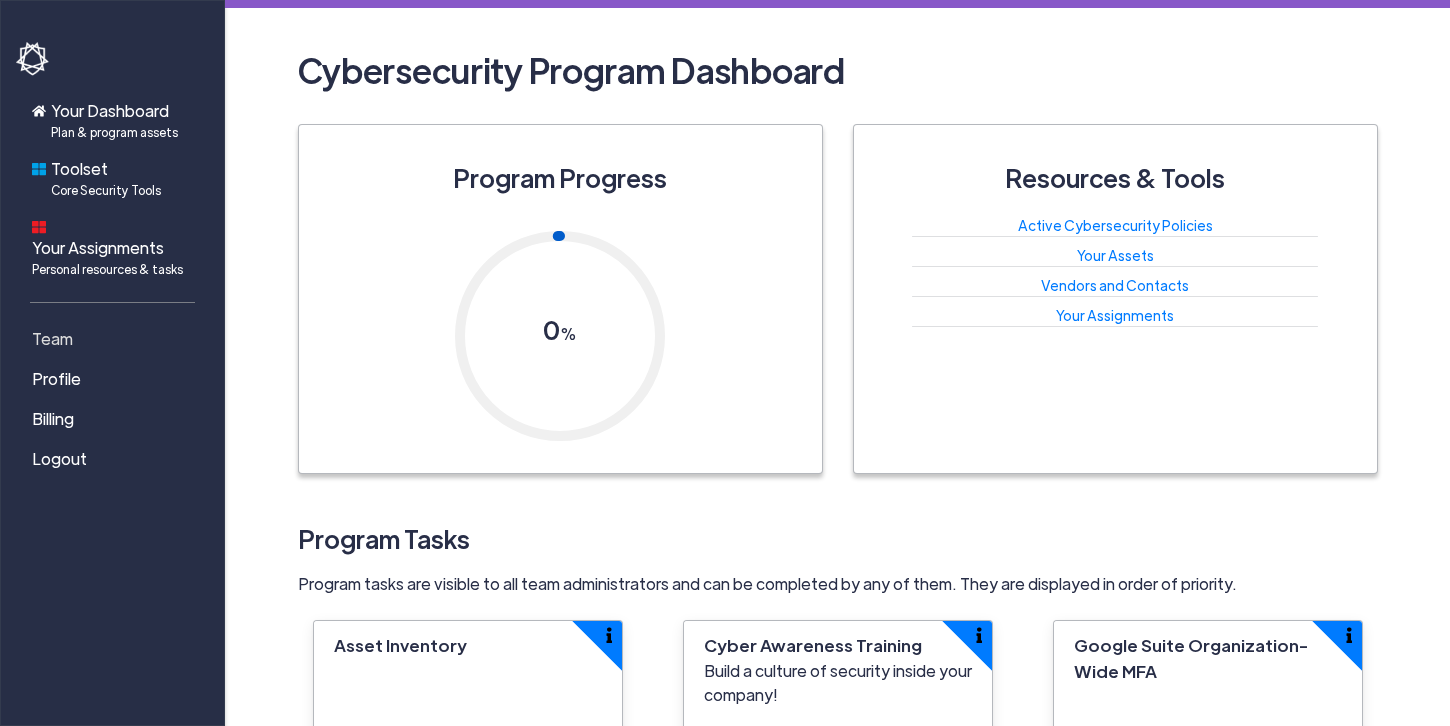 click on "Team" 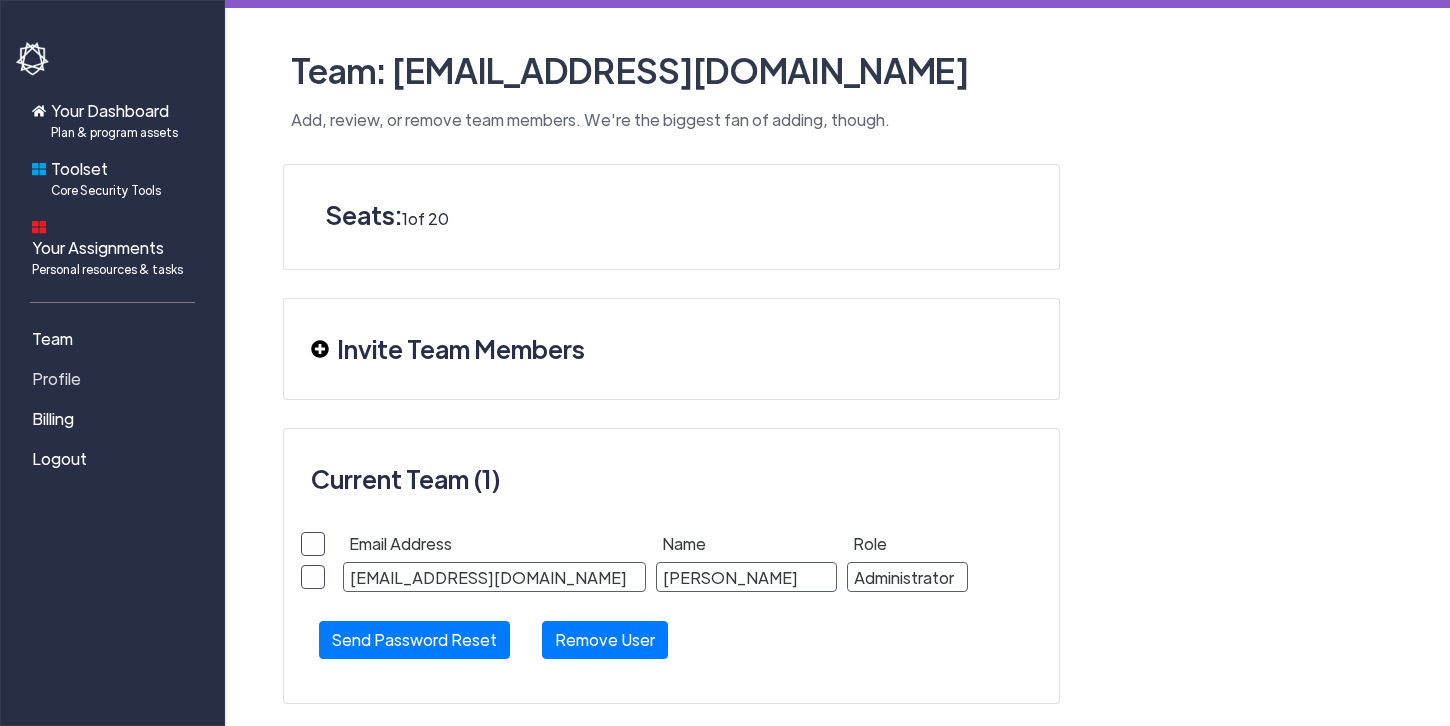 click on "Profile" 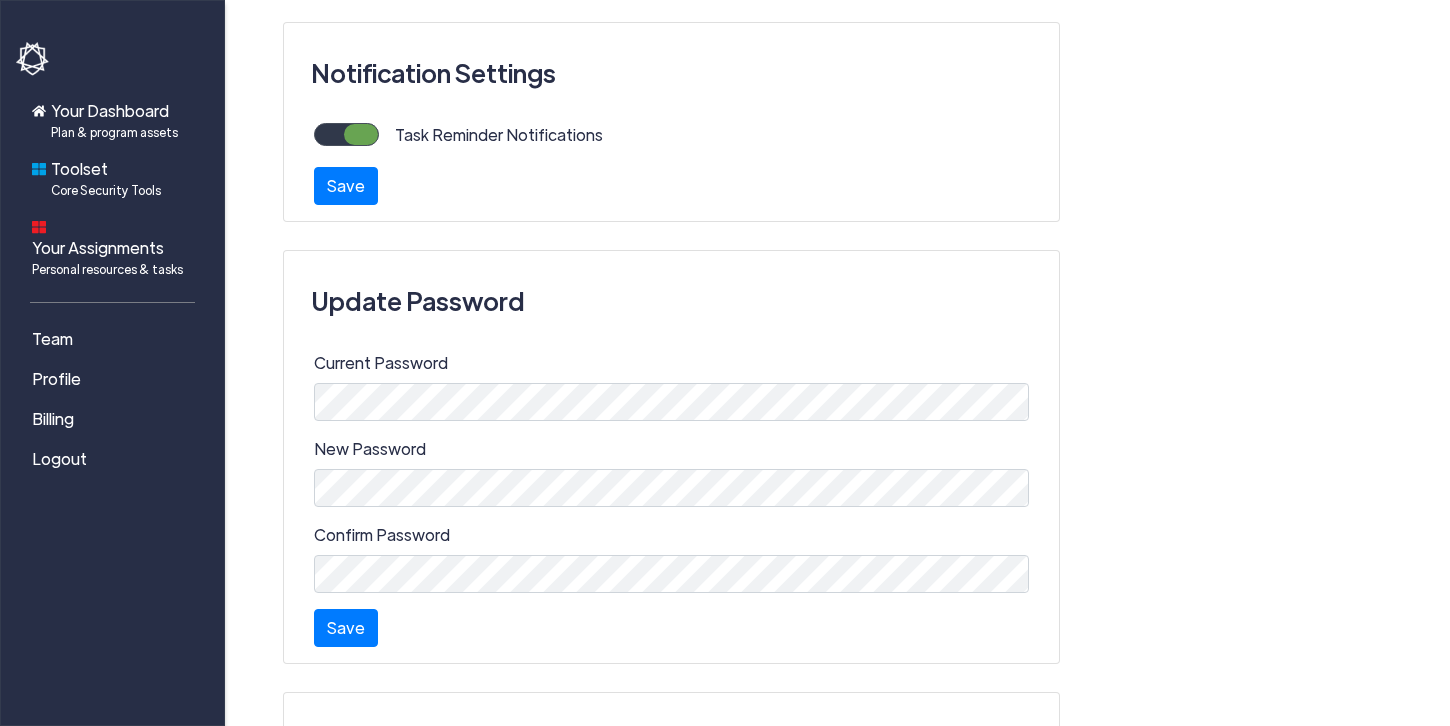 scroll, scrollTop: 0, scrollLeft: 0, axis: both 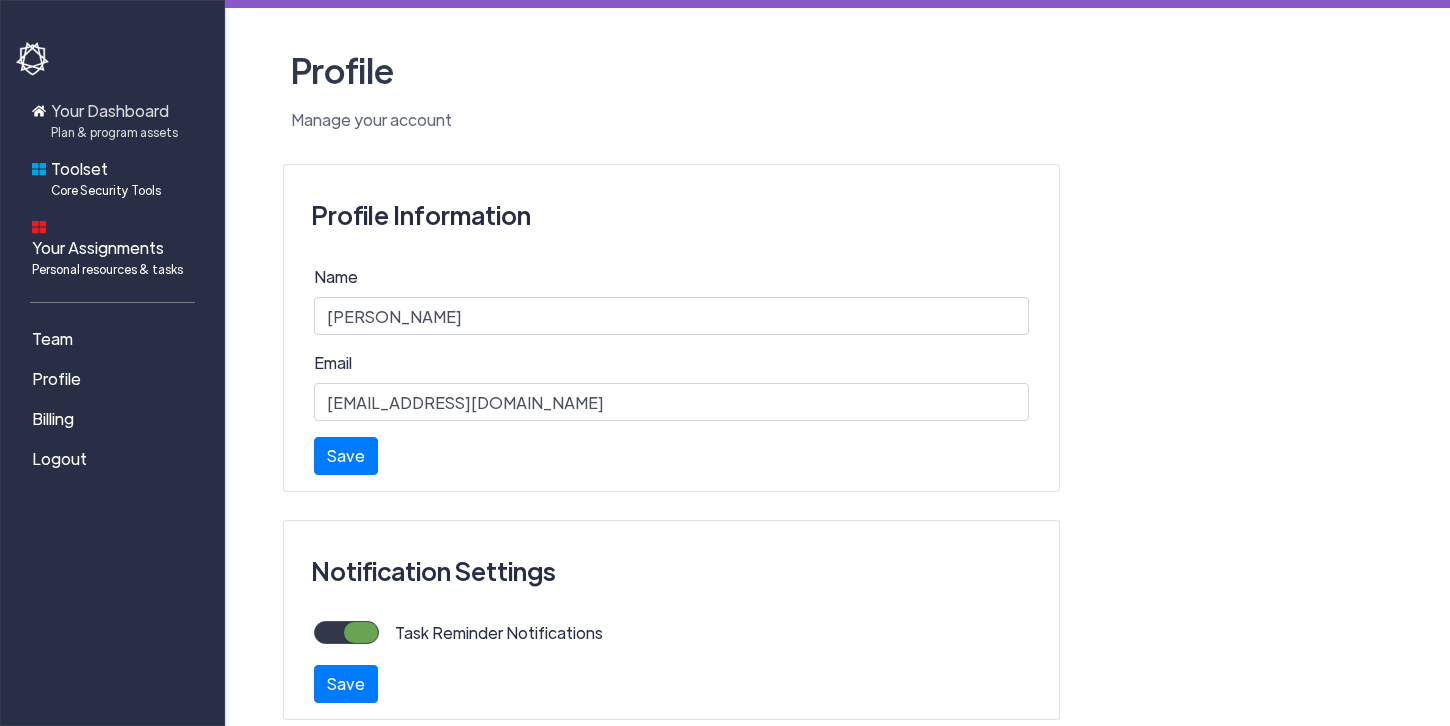 click on "Plan & program assets" 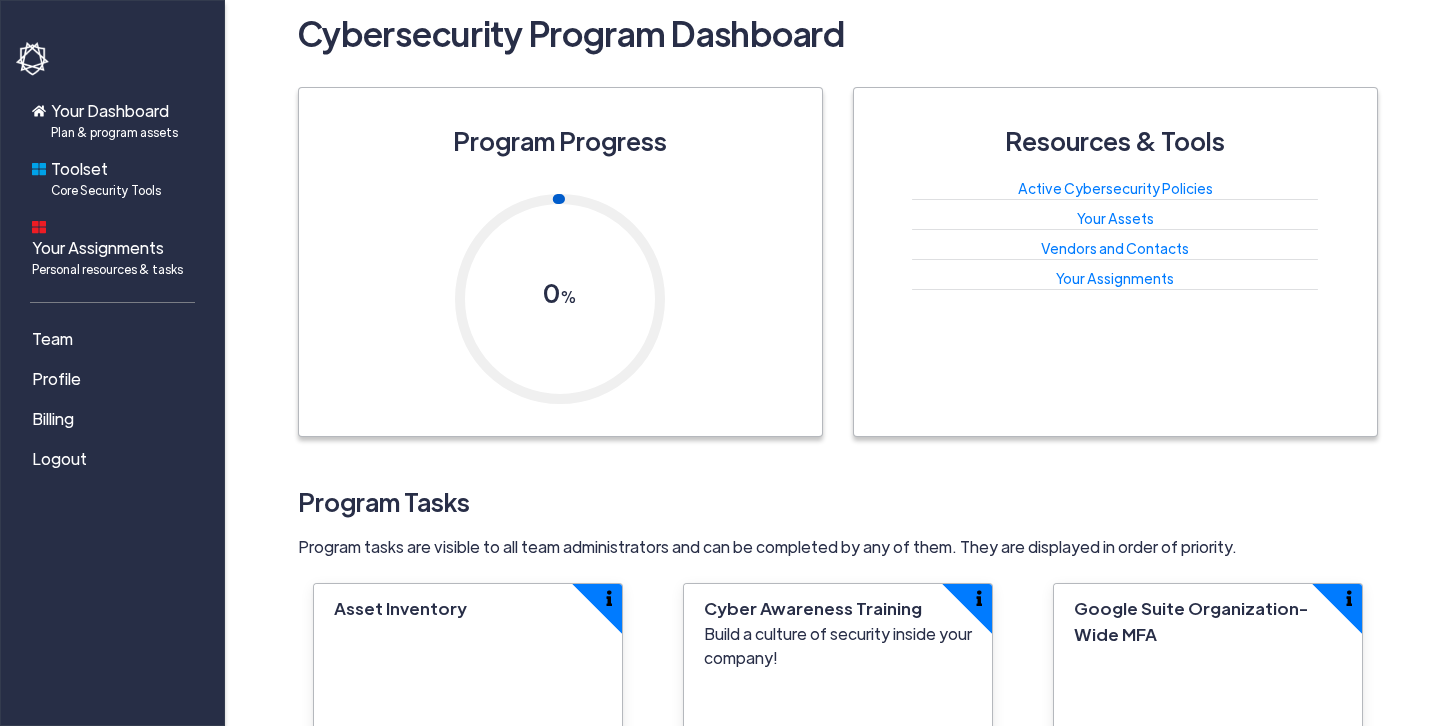 scroll, scrollTop: 31, scrollLeft: 0, axis: vertical 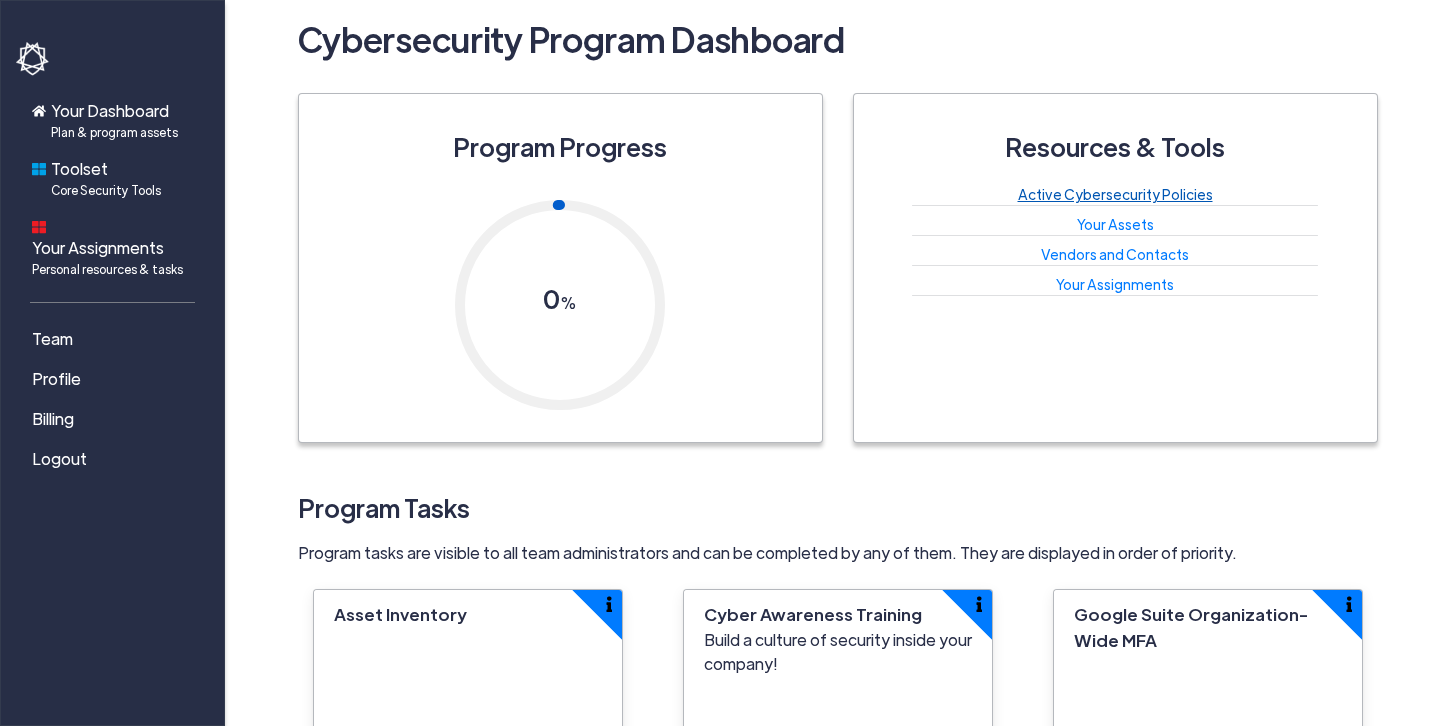 click on "Active Cybersecurity Policies" 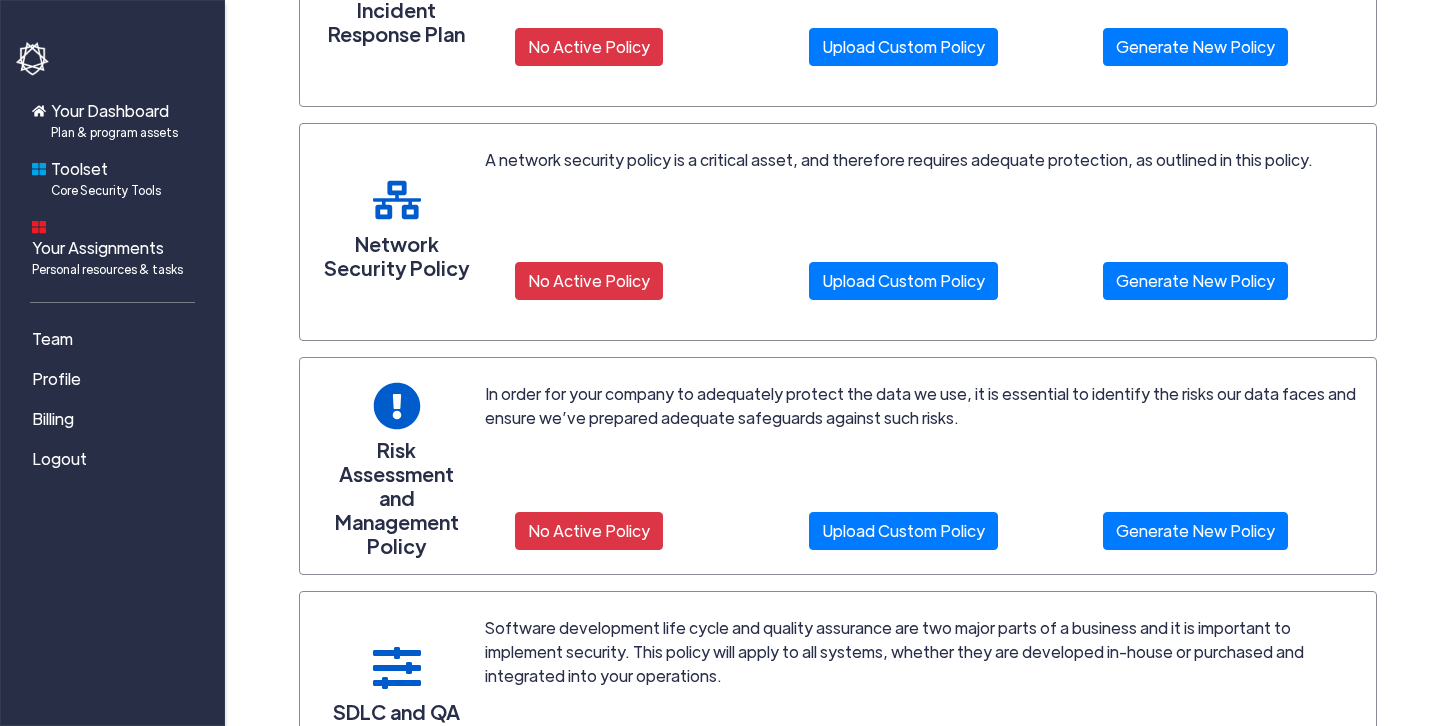 scroll, scrollTop: 1278, scrollLeft: 0, axis: vertical 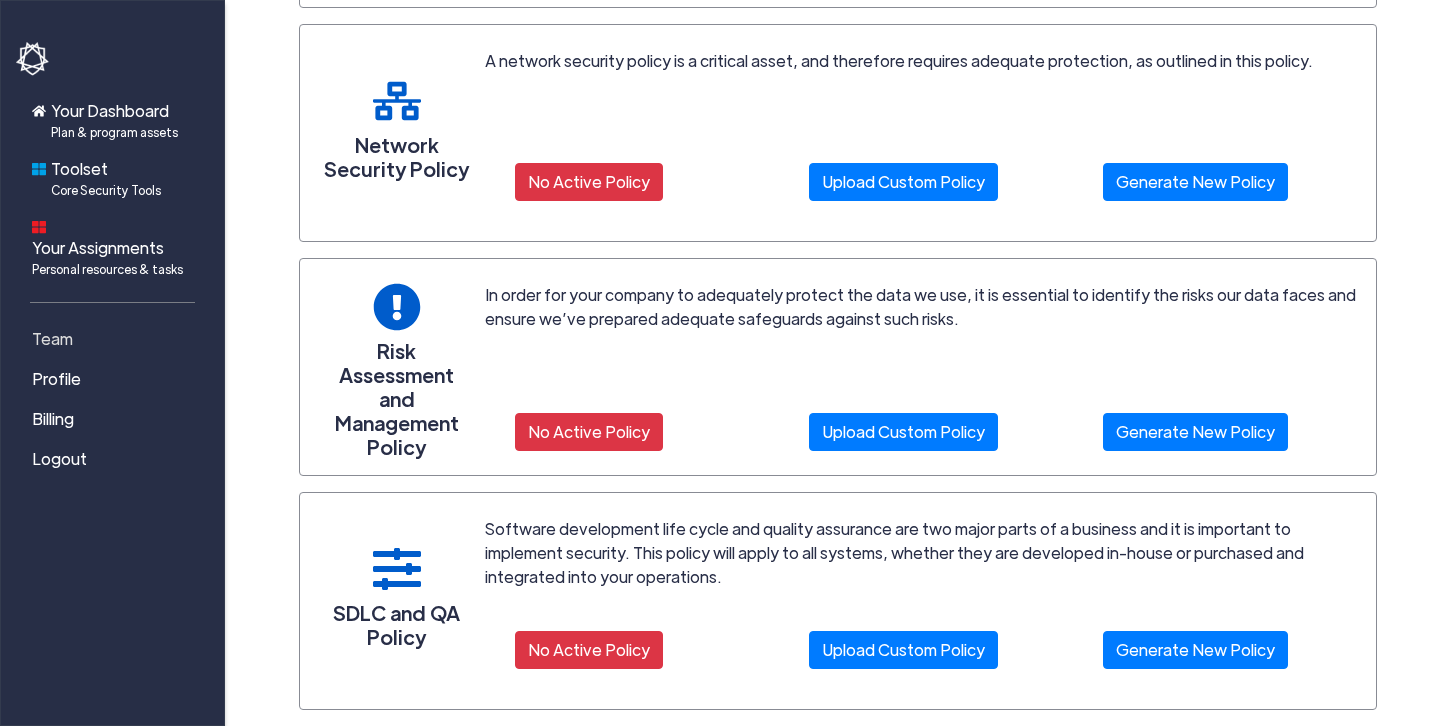 click on "Team" 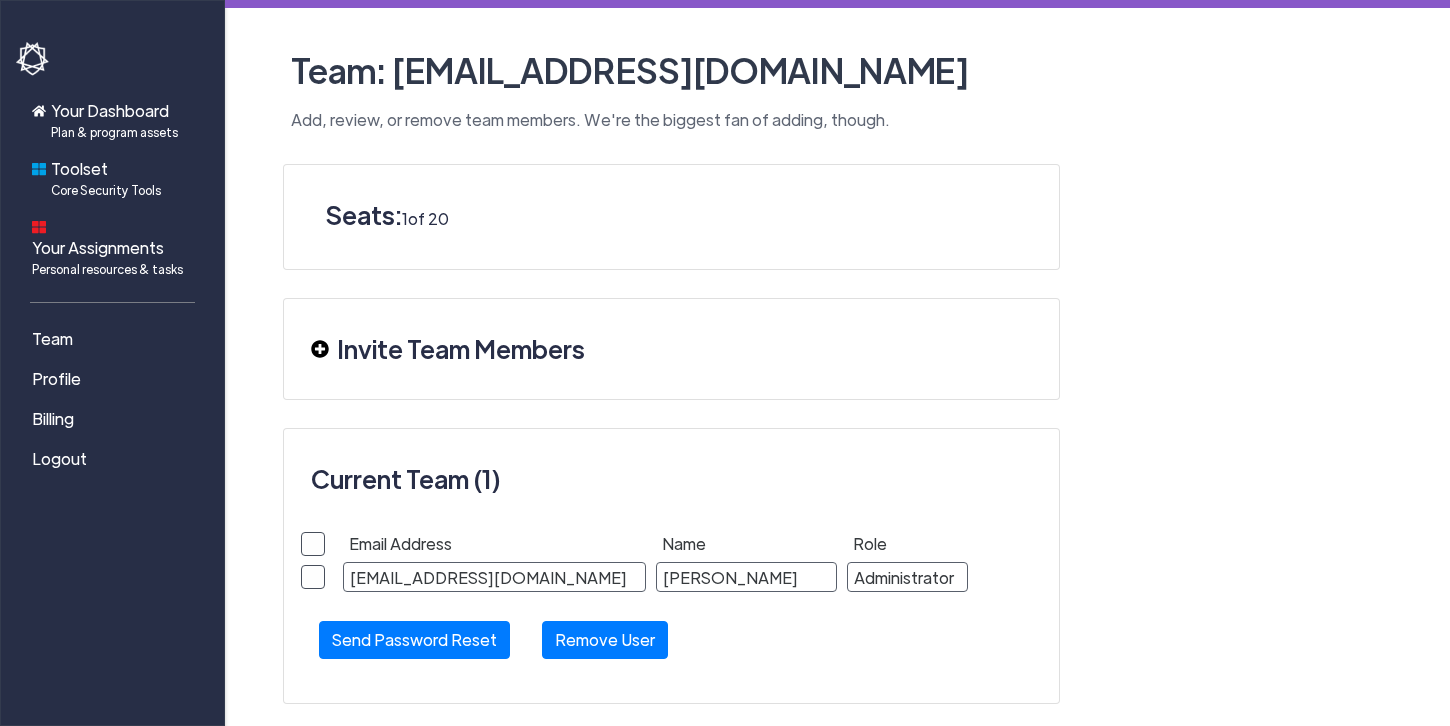 scroll, scrollTop: 6, scrollLeft: 0, axis: vertical 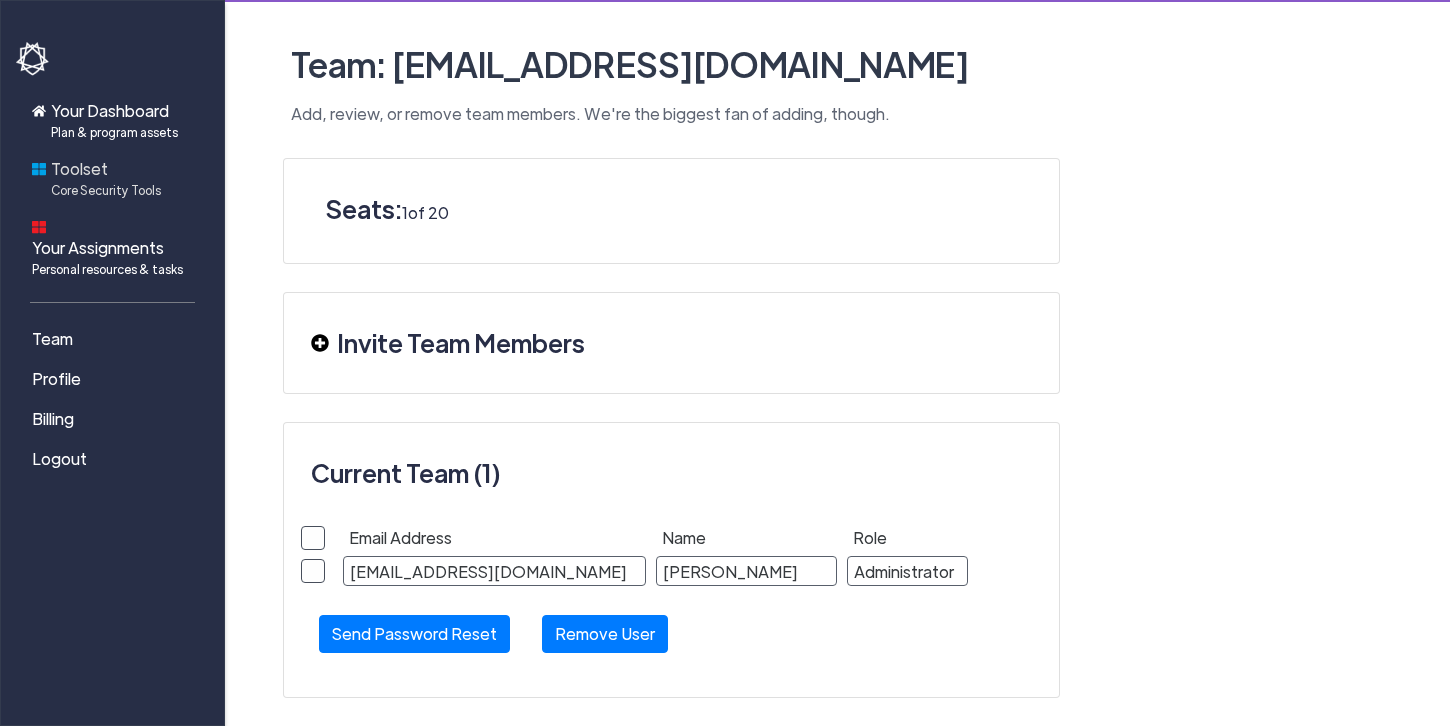 click on "Toolset  Core Security Tools" 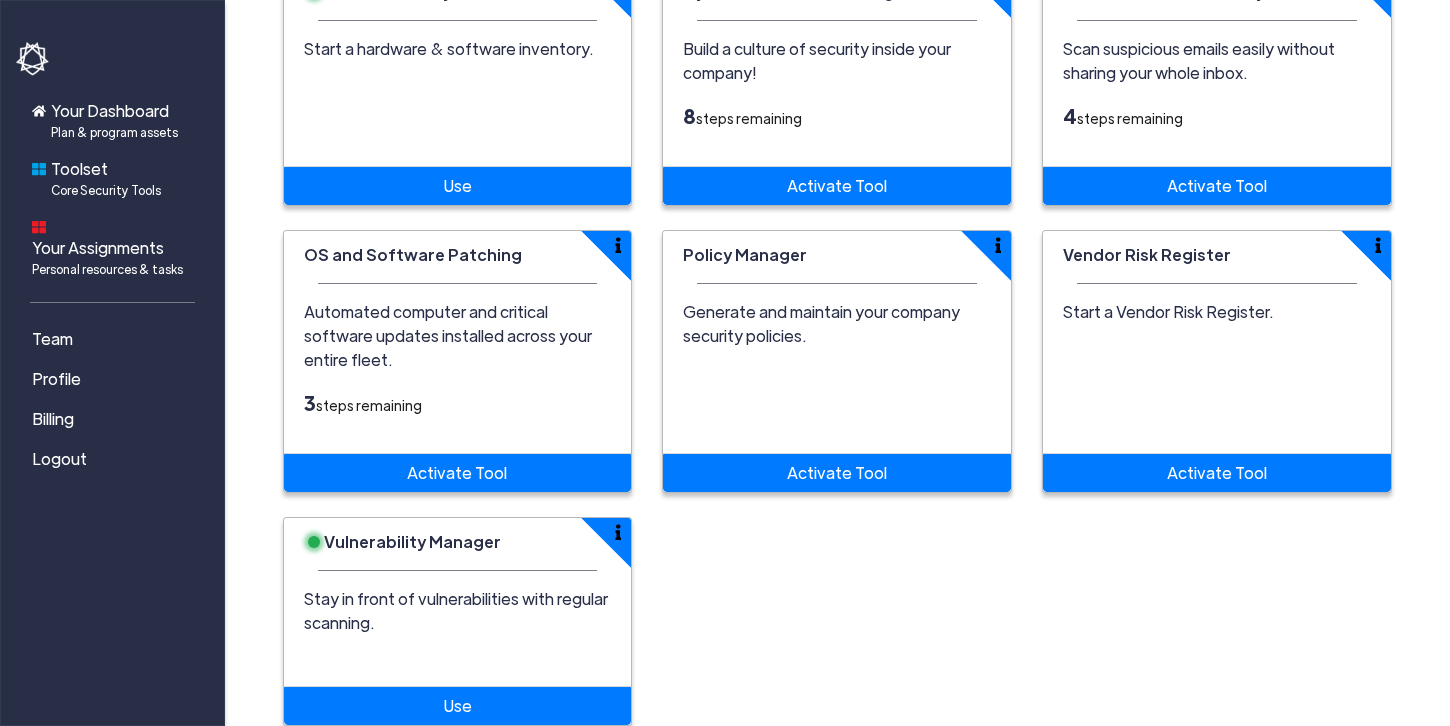 scroll, scrollTop: 0, scrollLeft: 0, axis: both 